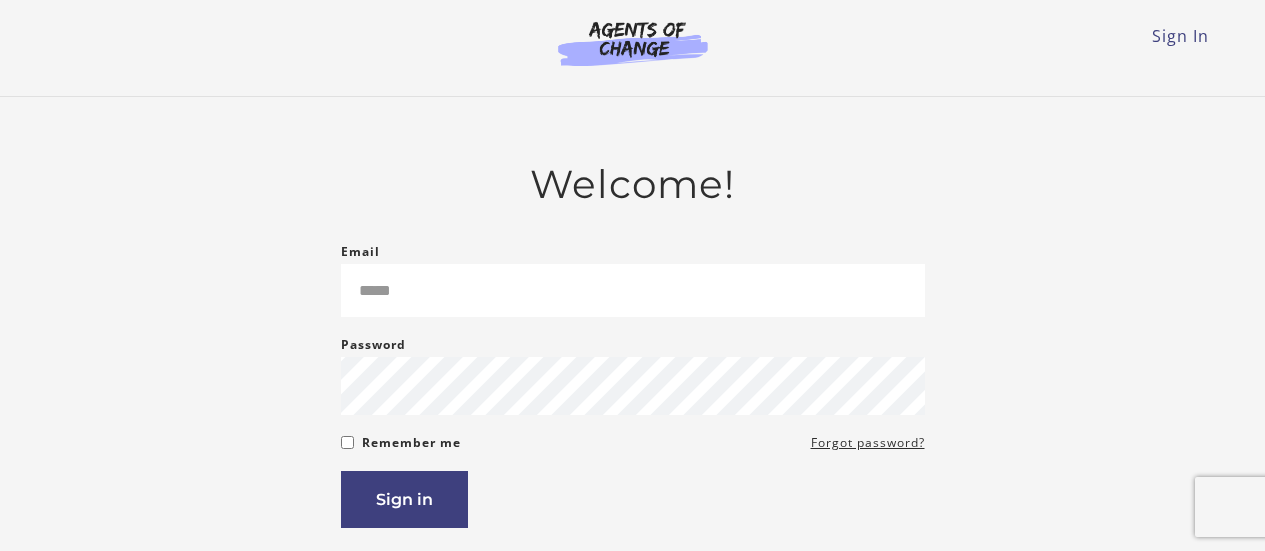 scroll, scrollTop: 364, scrollLeft: 0, axis: vertical 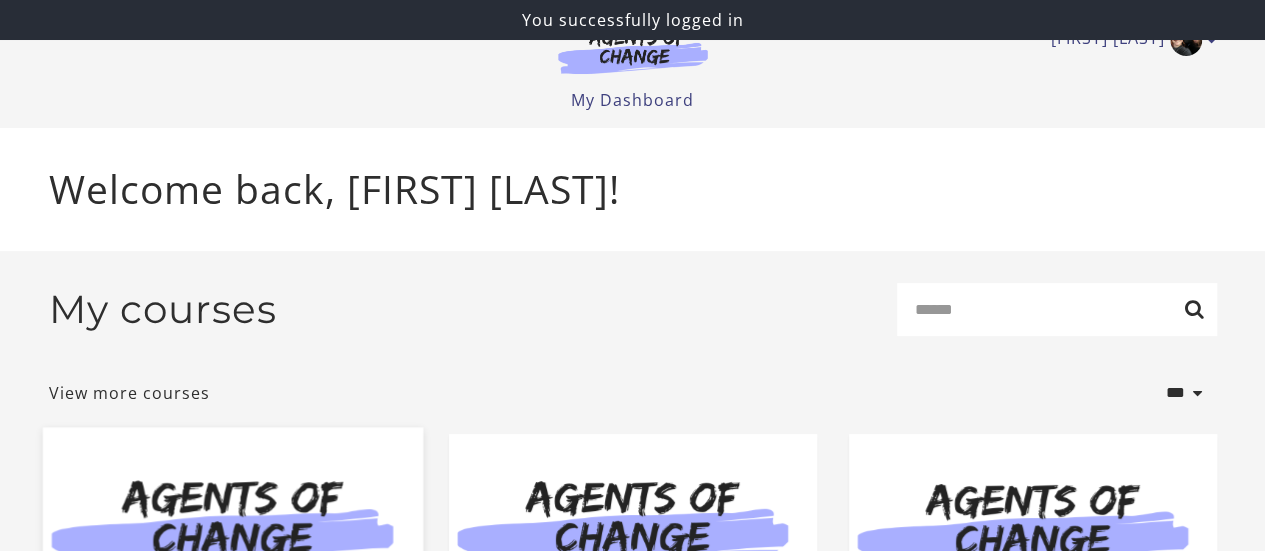 click at bounding box center (232, 529) 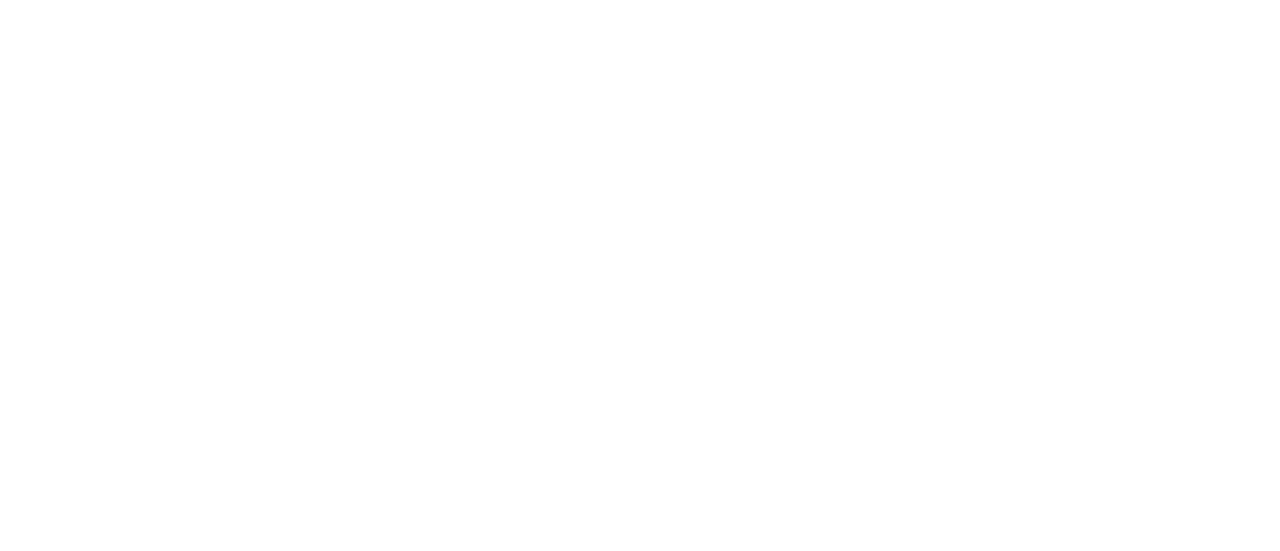 scroll, scrollTop: 0, scrollLeft: 0, axis: both 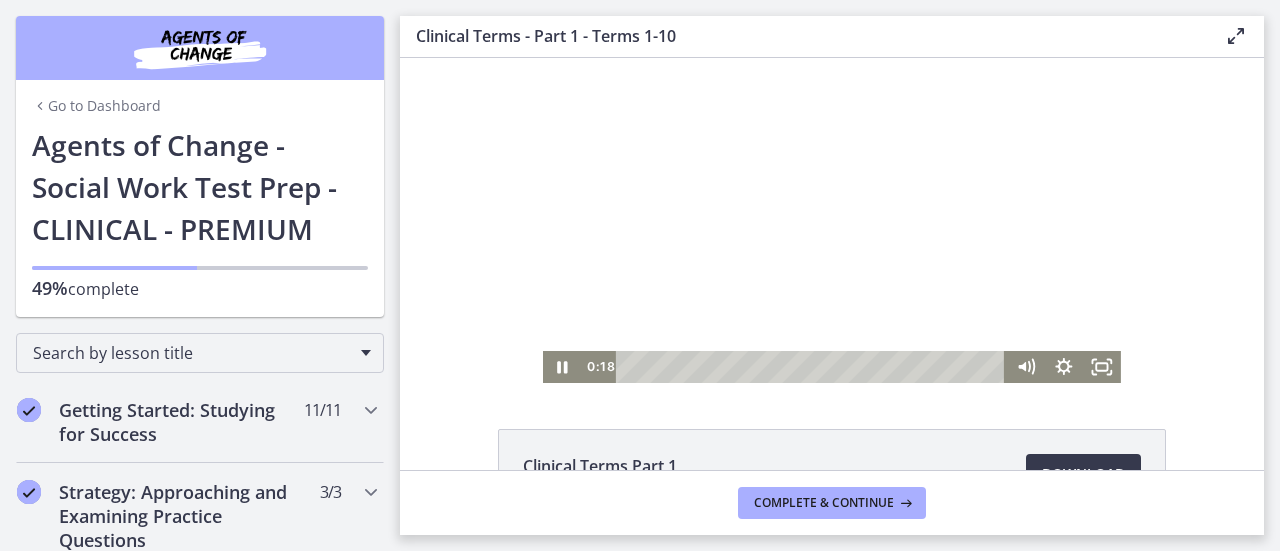 click at bounding box center [832, 220] 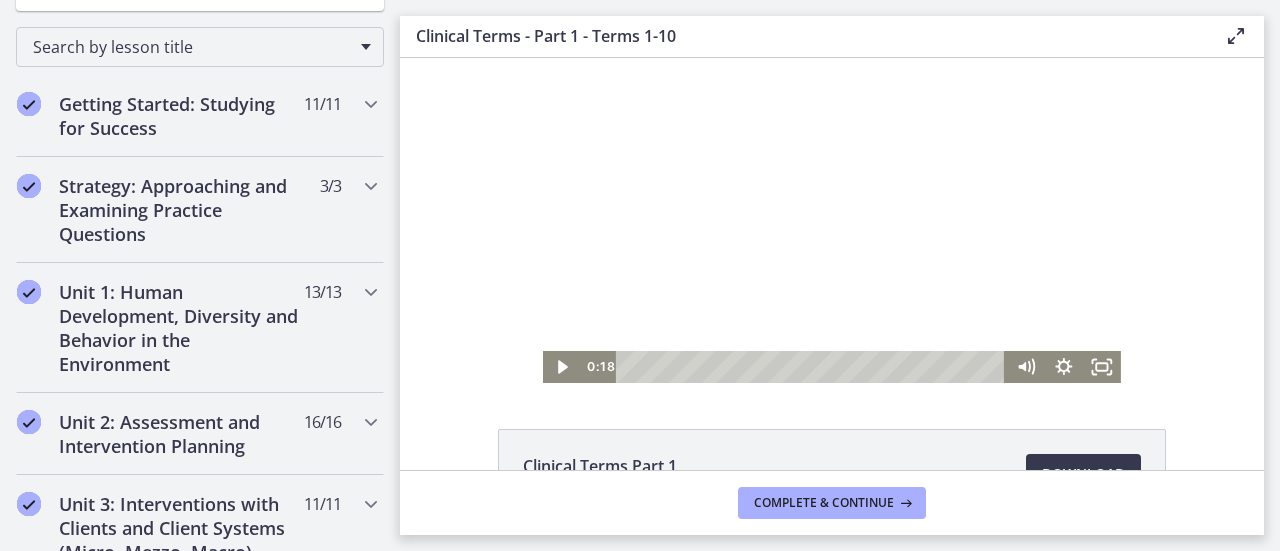 scroll, scrollTop: 314, scrollLeft: 0, axis: vertical 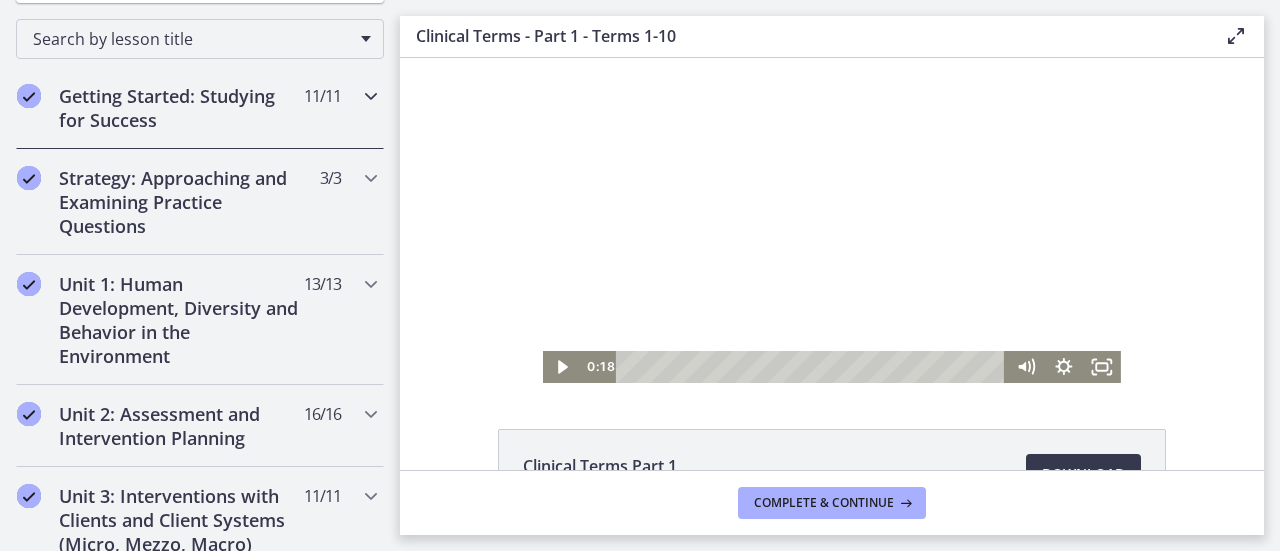 click at bounding box center (371, 96) 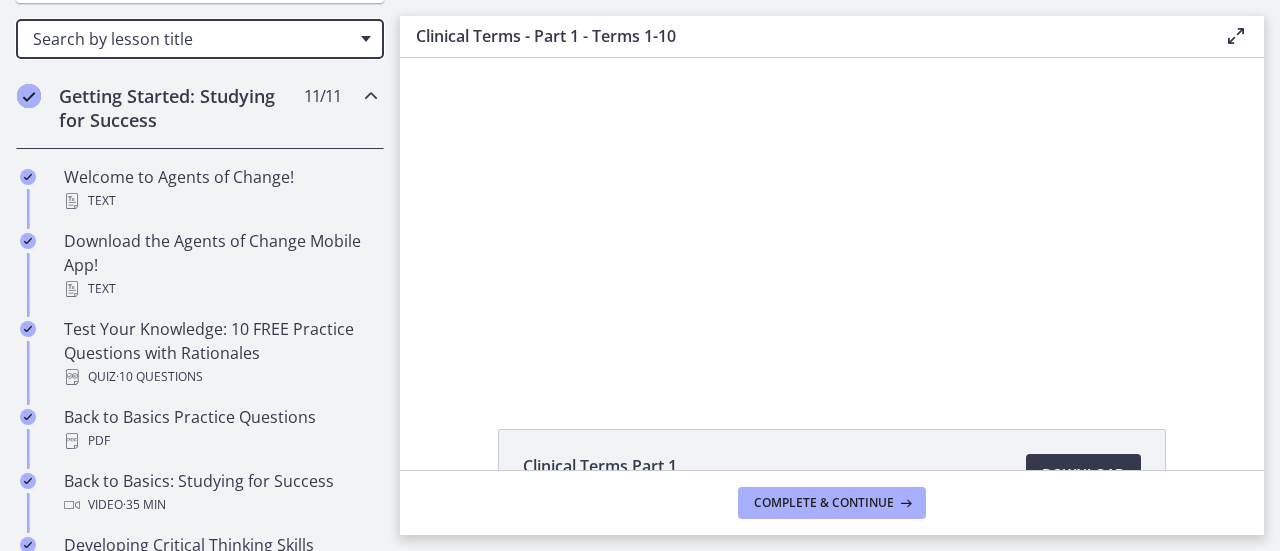 click on "Search by lesson title" at bounding box center [200, 39] 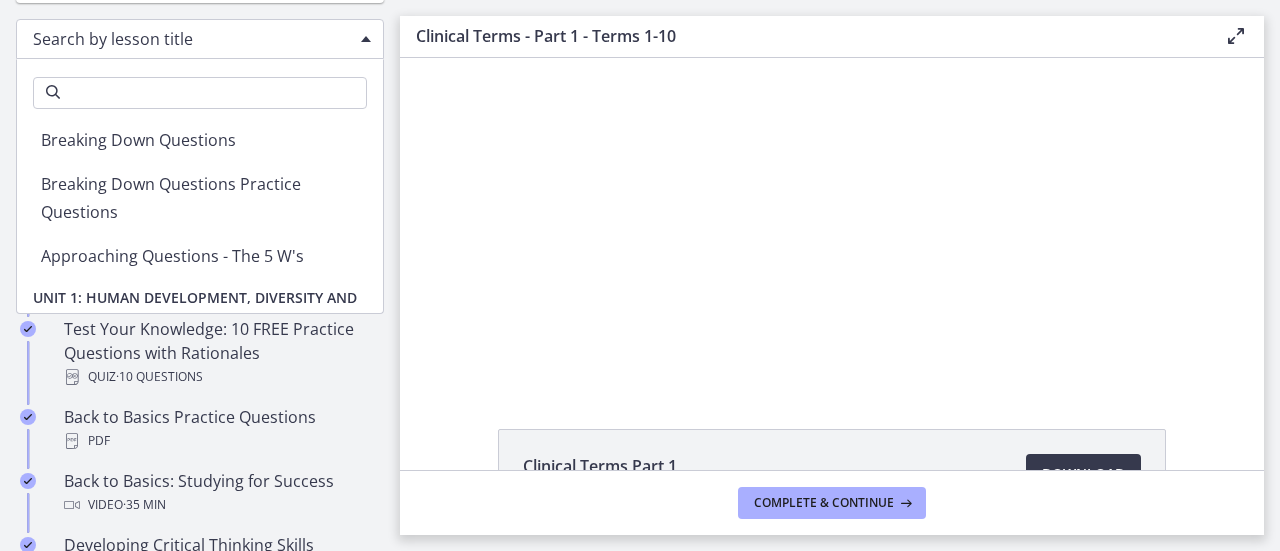 scroll, scrollTop: 0, scrollLeft: 0, axis: both 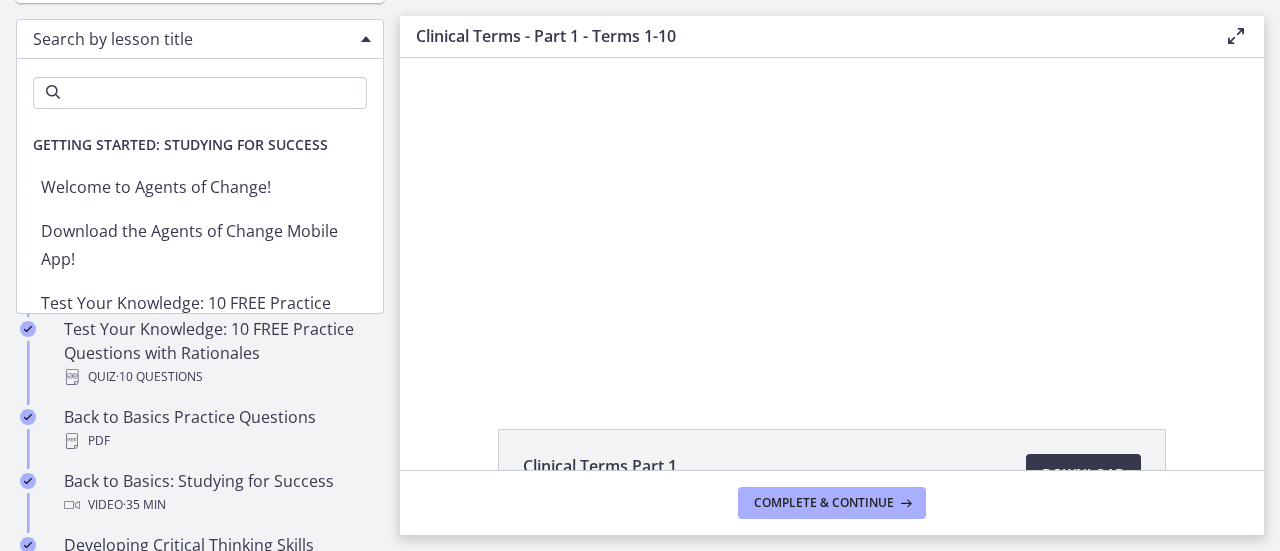 click on "Search by lesson title" at bounding box center [200, 39] 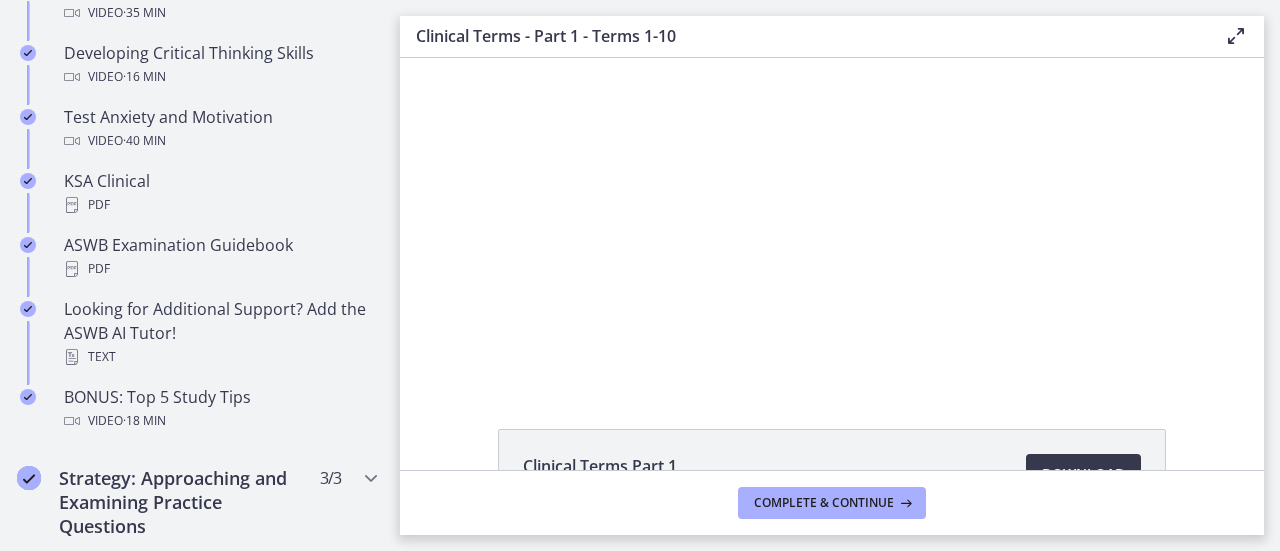 scroll, scrollTop: 813, scrollLeft: 0, axis: vertical 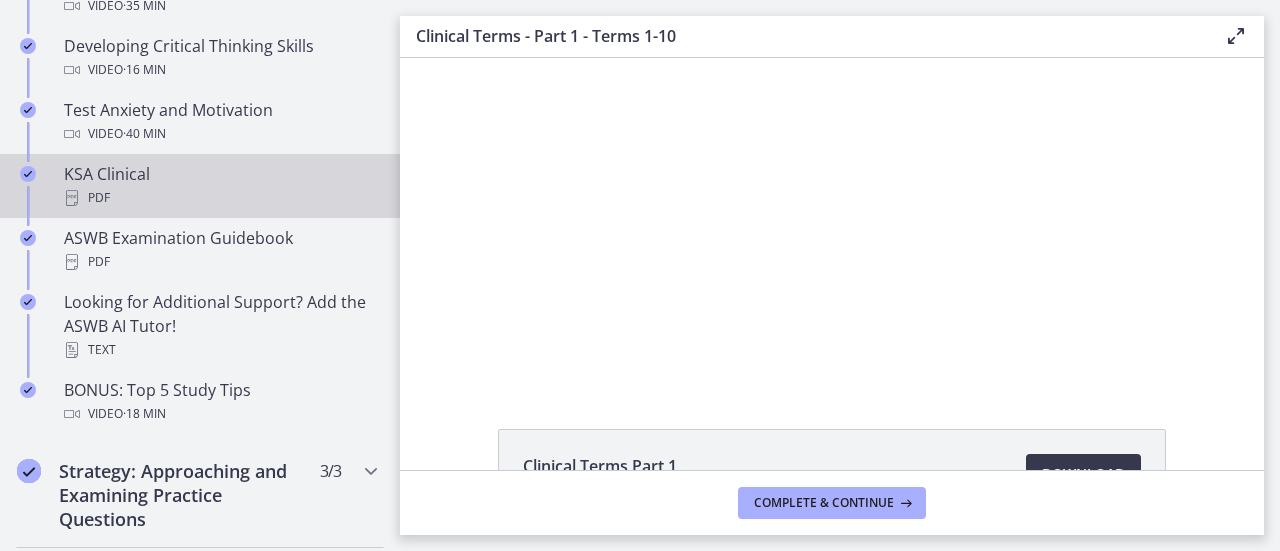 click on "PDF" at bounding box center [220, 198] 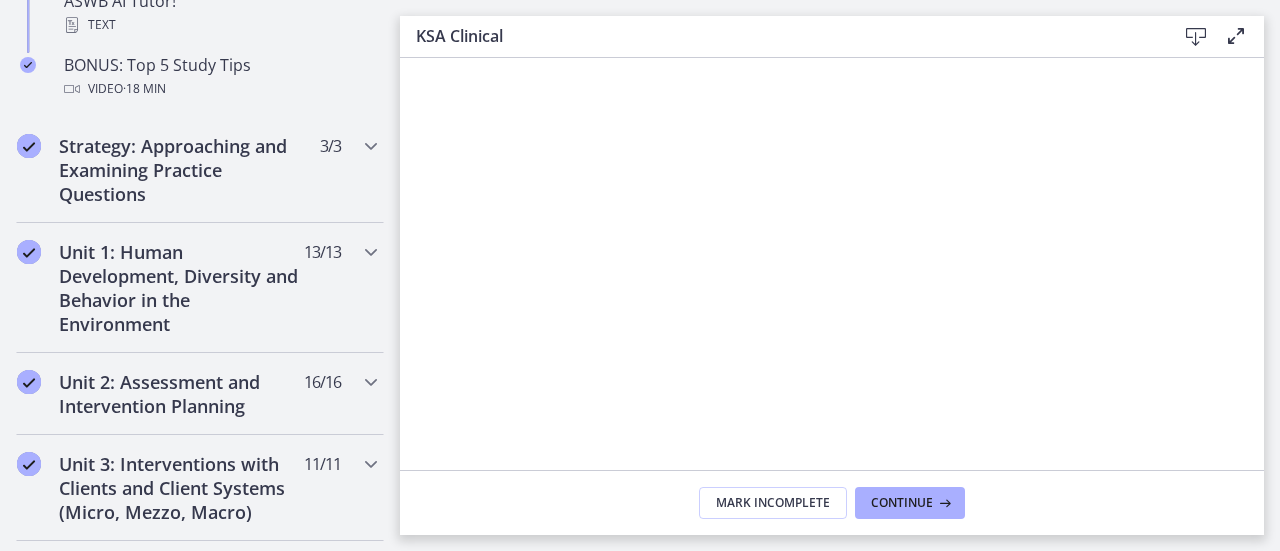 scroll, scrollTop: 1158, scrollLeft: 0, axis: vertical 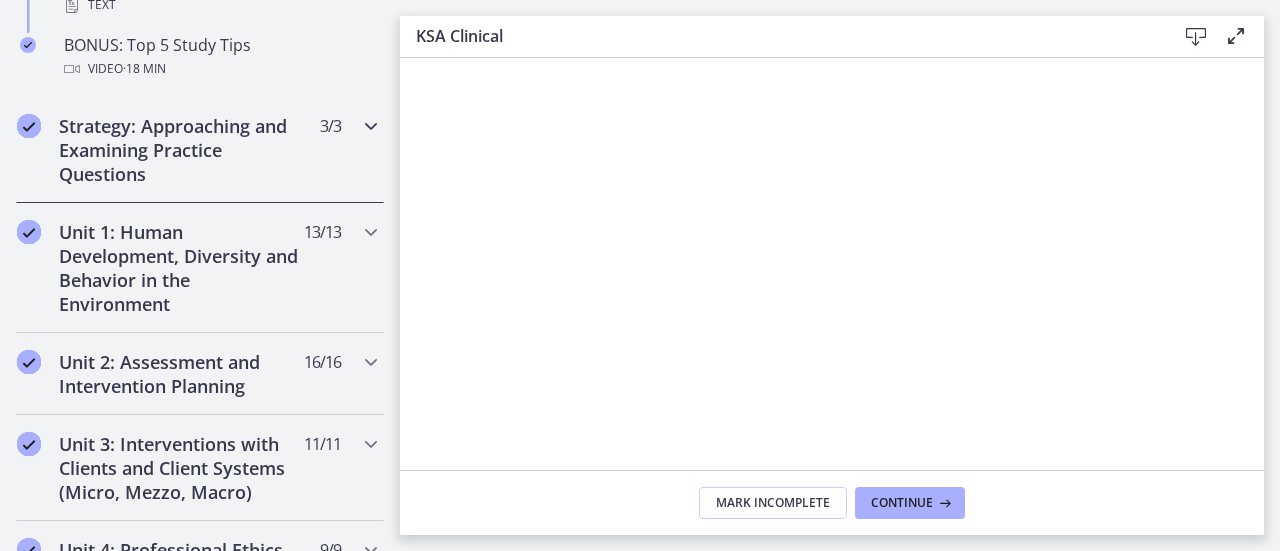 click at bounding box center [371, 126] 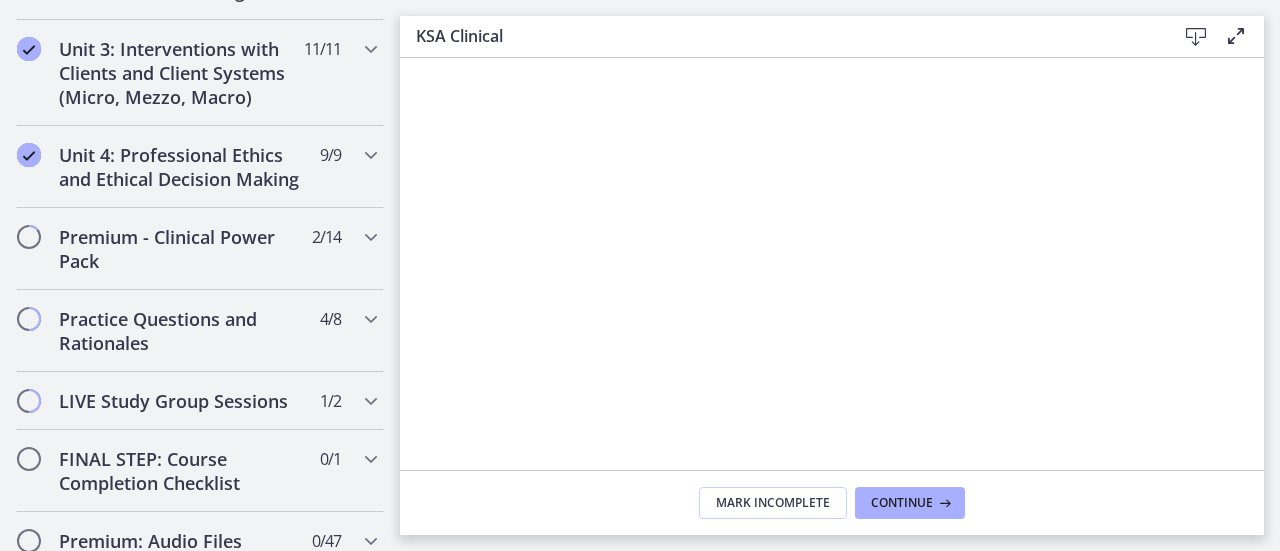 scroll, scrollTop: 1162, scrollLeft: 0, axis: vertical 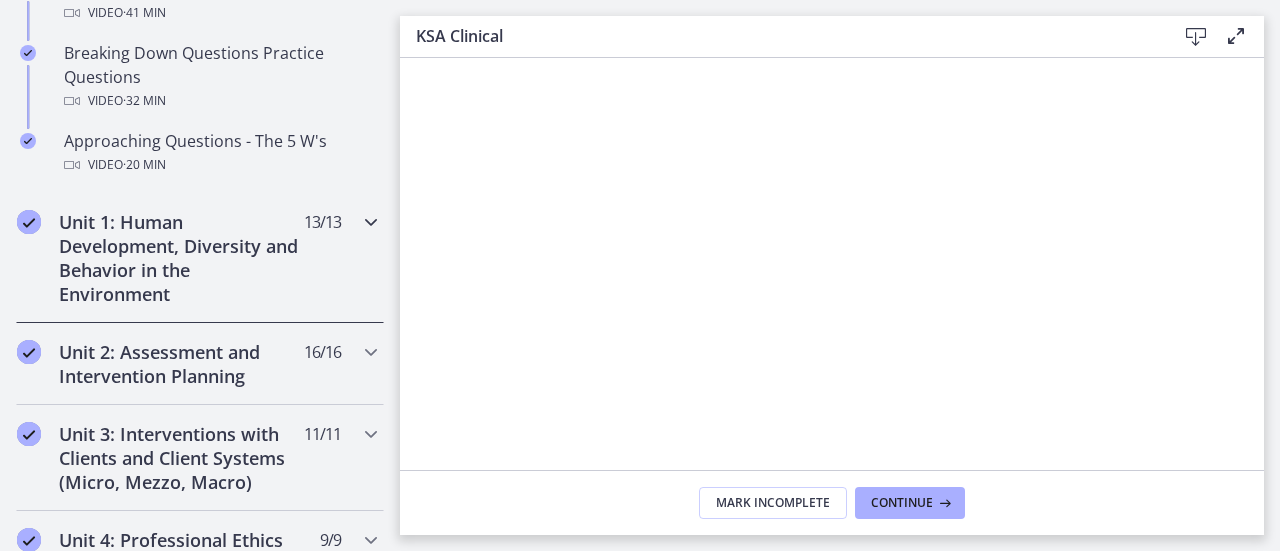 click at bounding box center [371, 222] 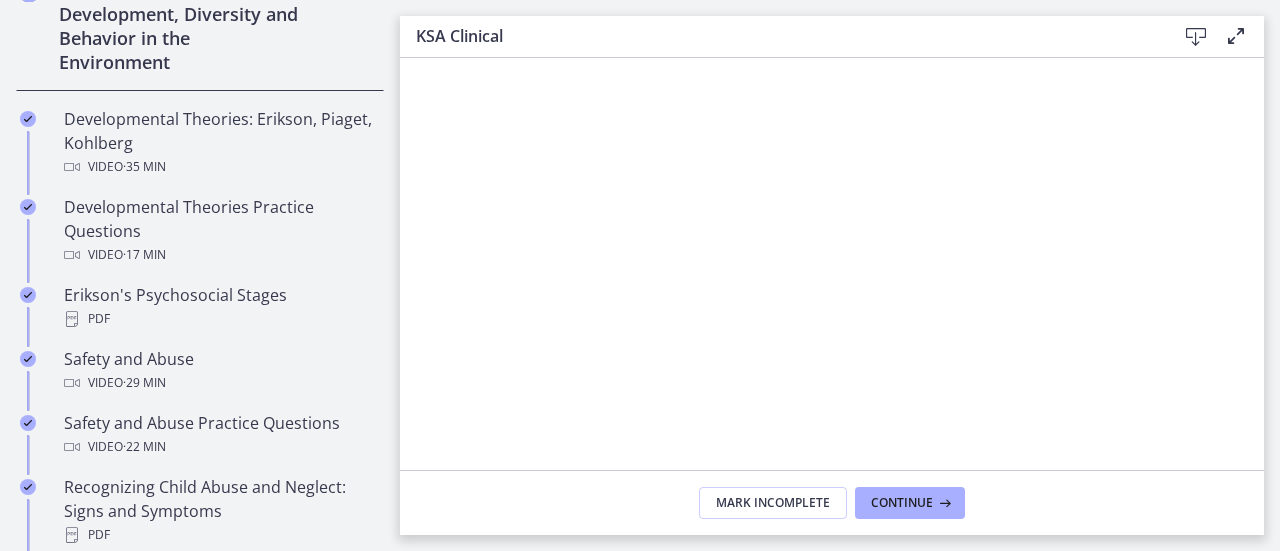 scroll, scrollTop: 594, scrollLeft: 0, axis: vertical 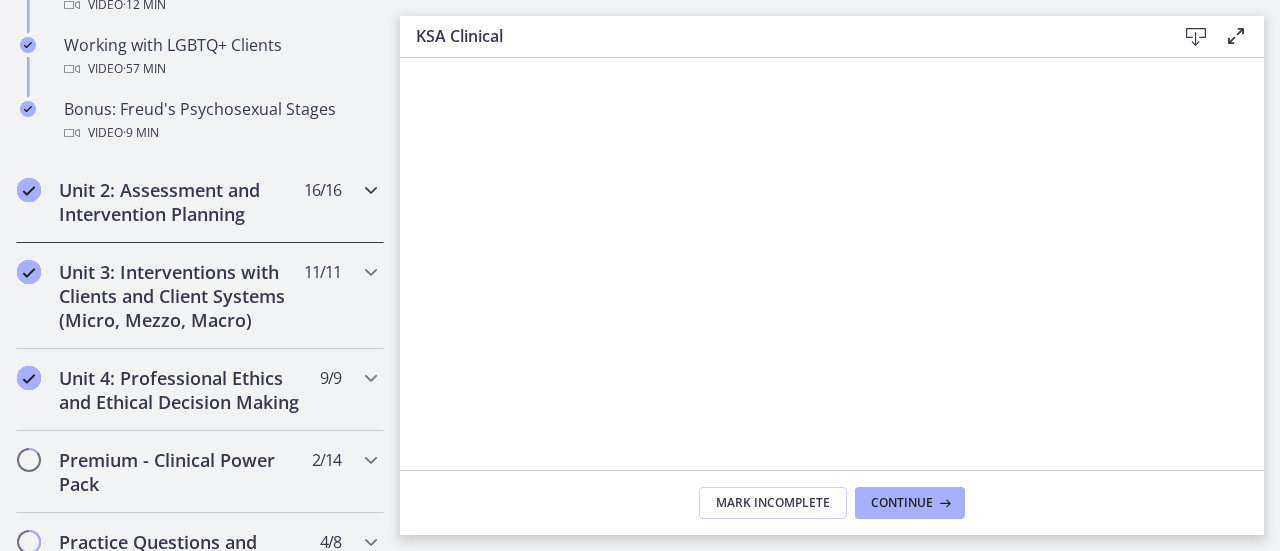 click at bounding box center (371, 190) 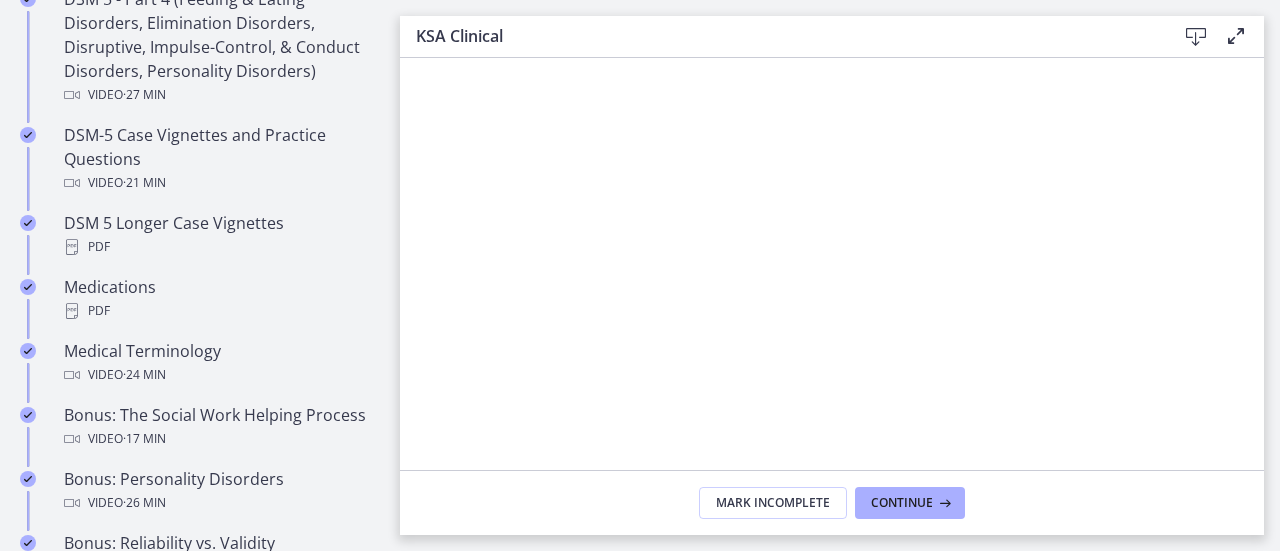 scroll, scrollTop: 1342, scrollLeft: 0, axis: vertical 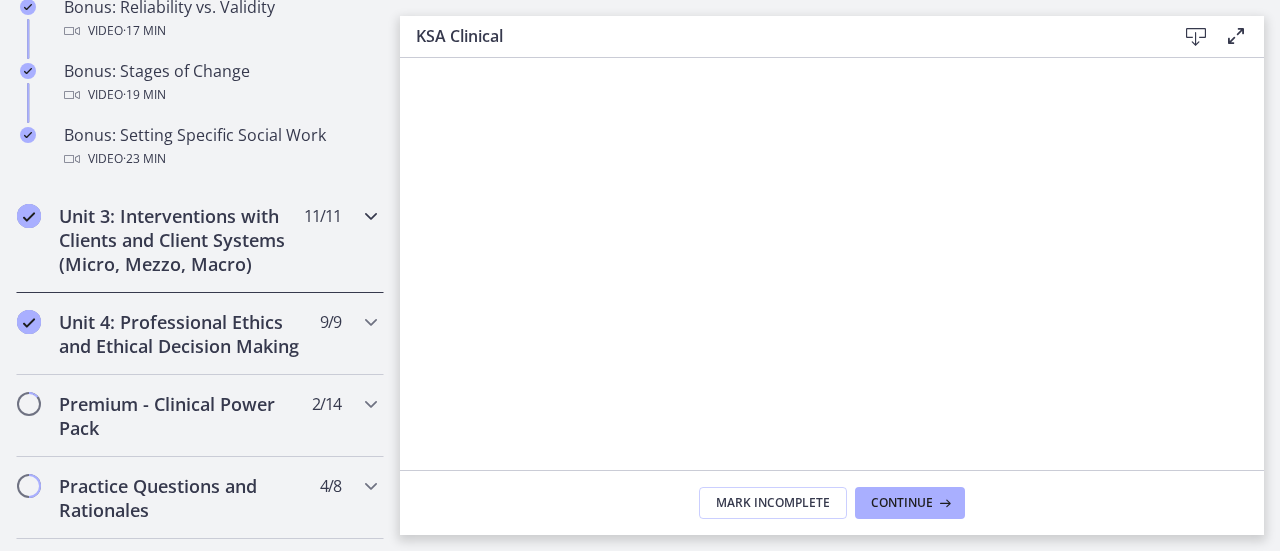 click at bounding box center (371, 216) 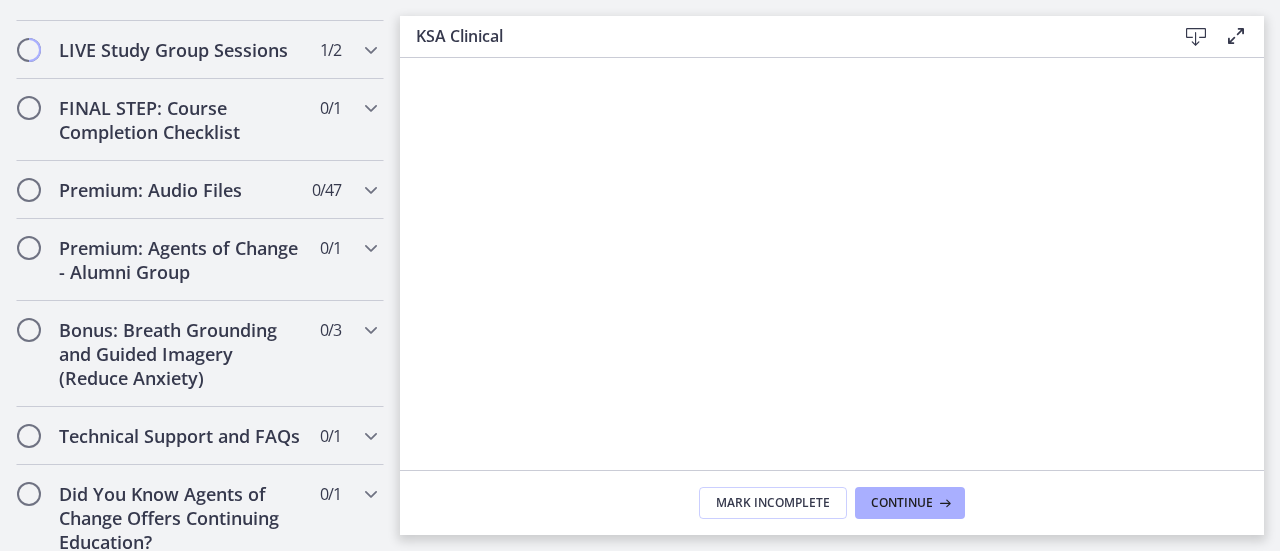 scroll, scrollTop: 1880, scrollLeft: 0, axis: vertical 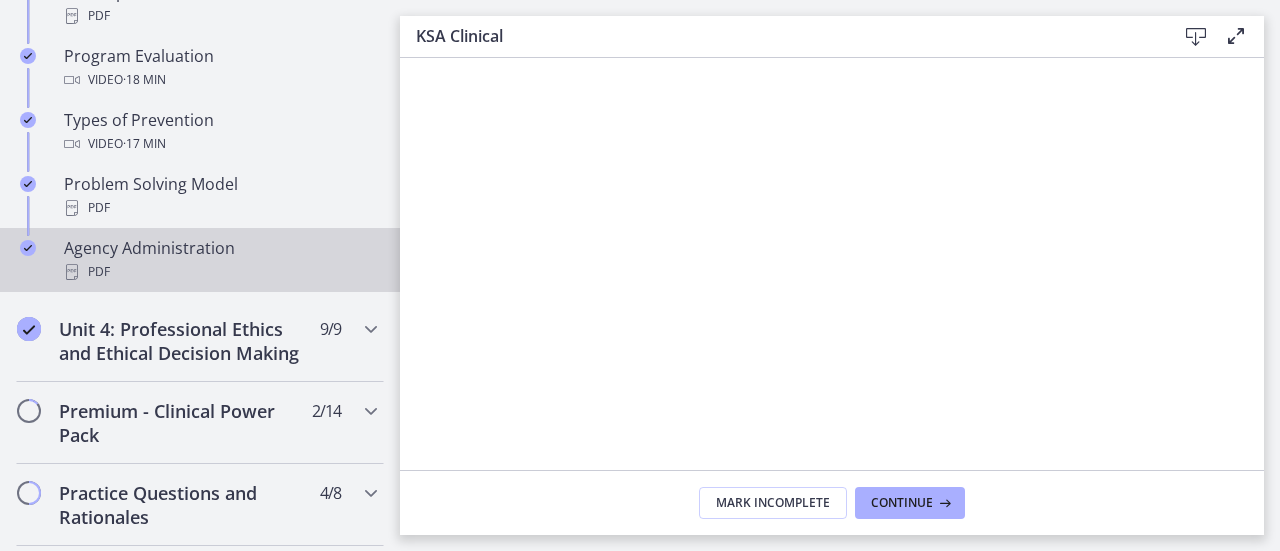 click on "Agency Administration
PDF" at bounding box center [220, 260] 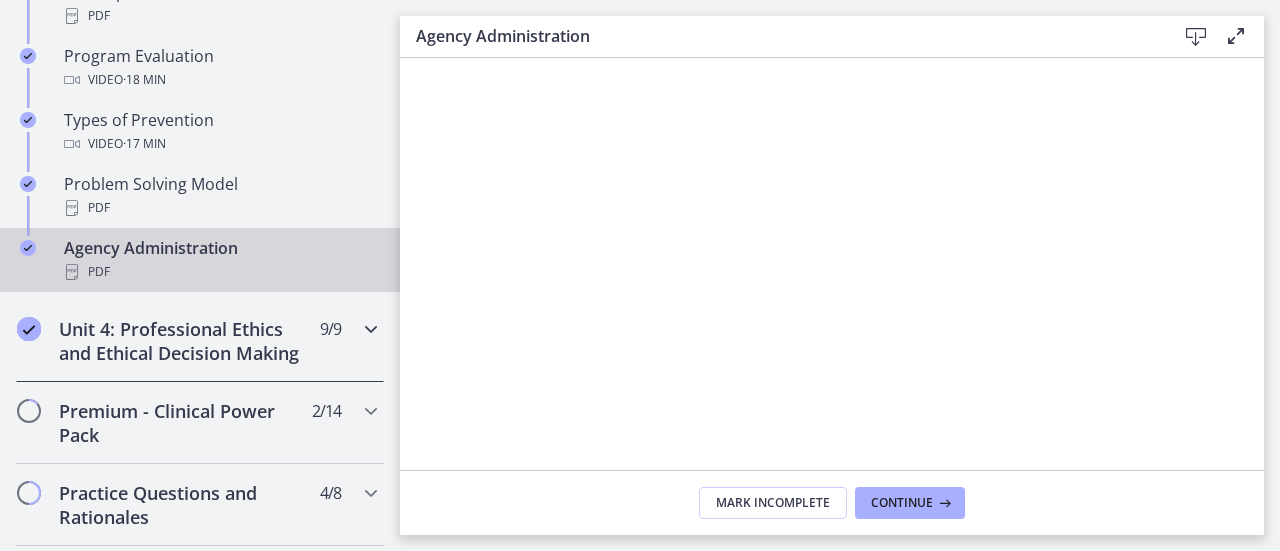 click at bounding box center (371, 329) 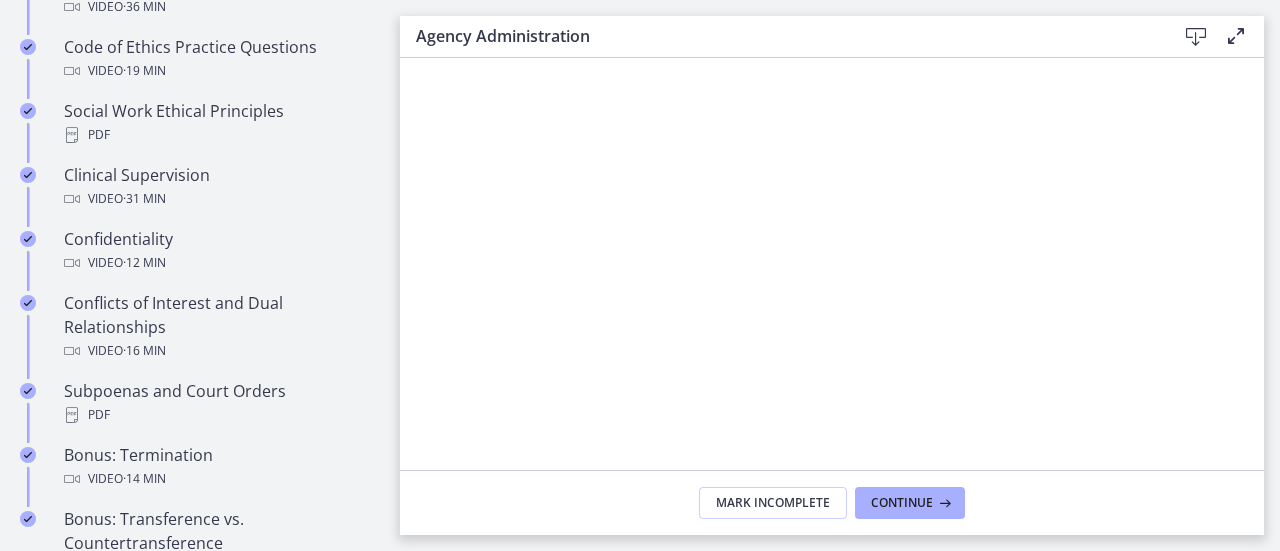 scroll, scrollTop: 1024, scrollLeft: 0, axis: vertical 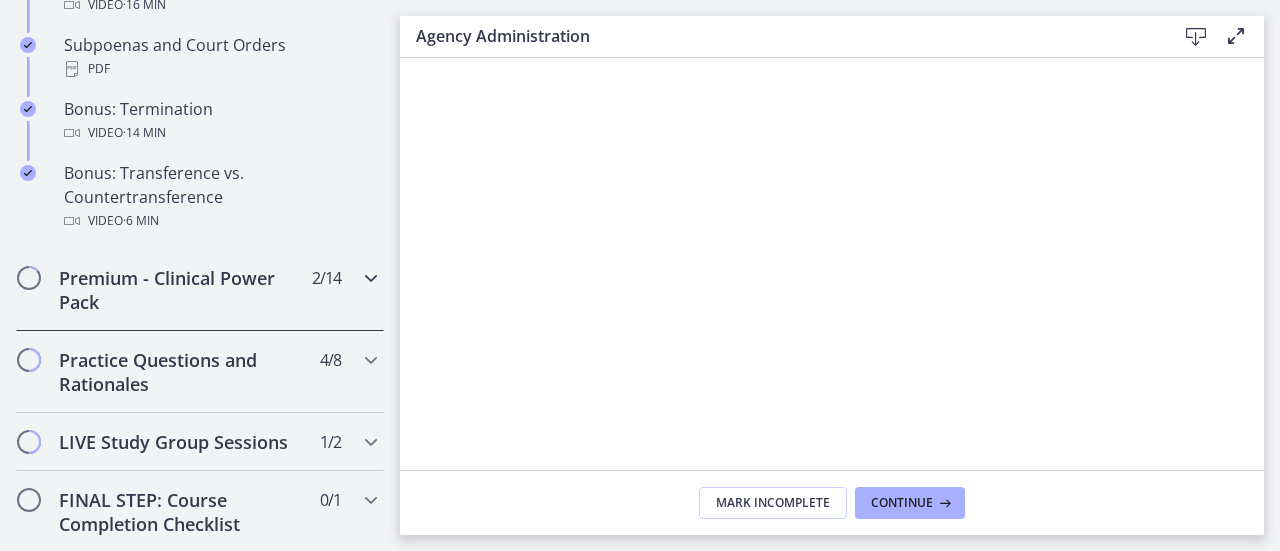 click at bounding box center [371, 278] 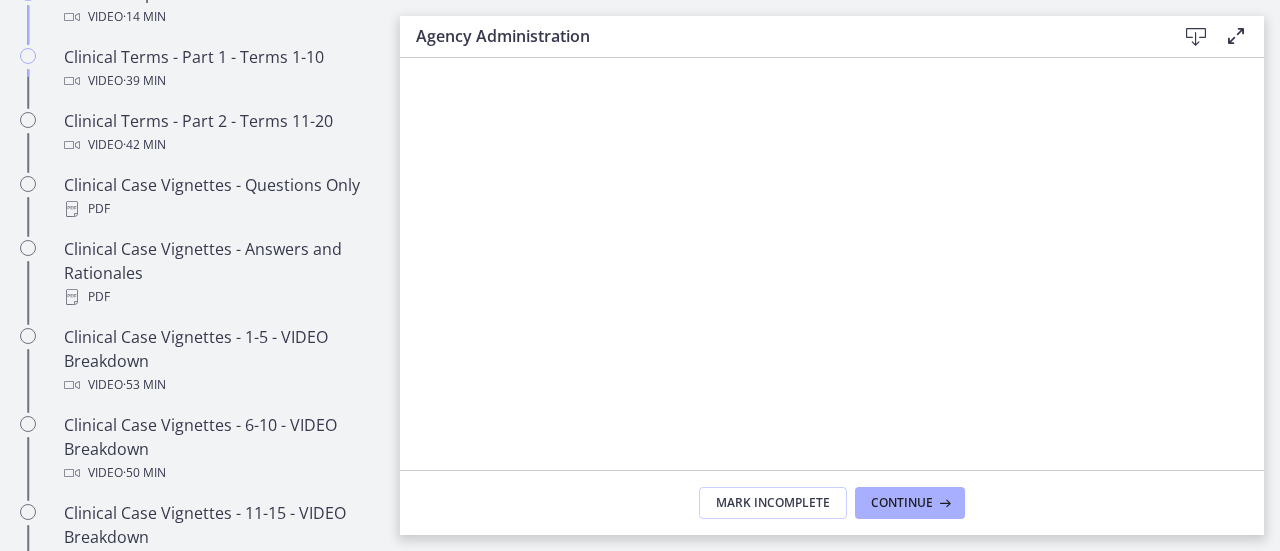scroll, scrollTop: 1168, scrollLeft: 0, axis: vertical 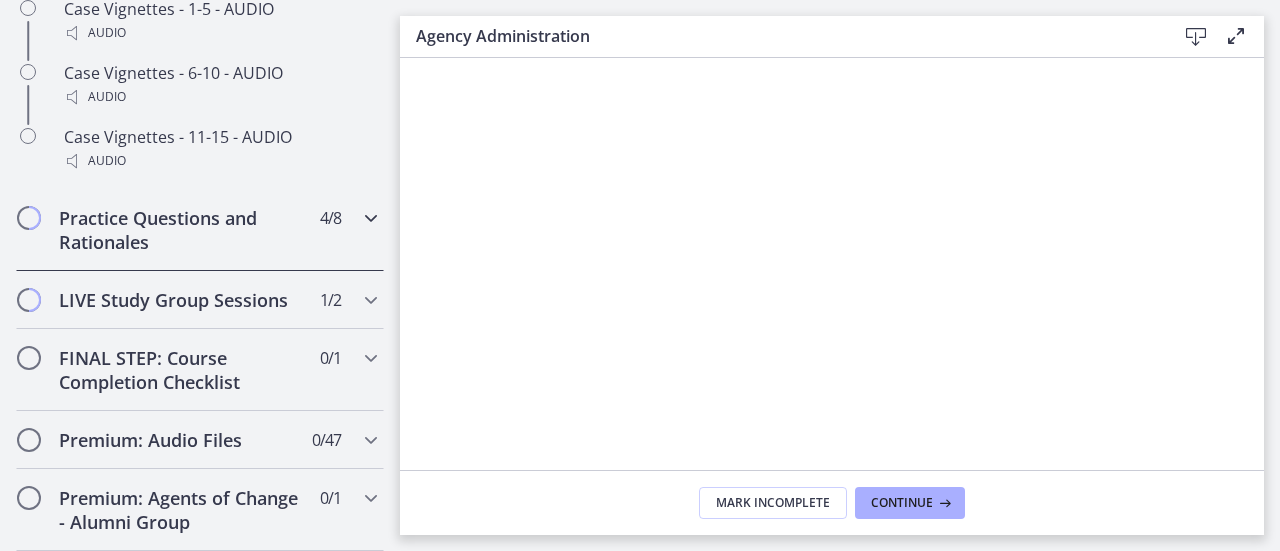 click at bounding box center (371, 218) 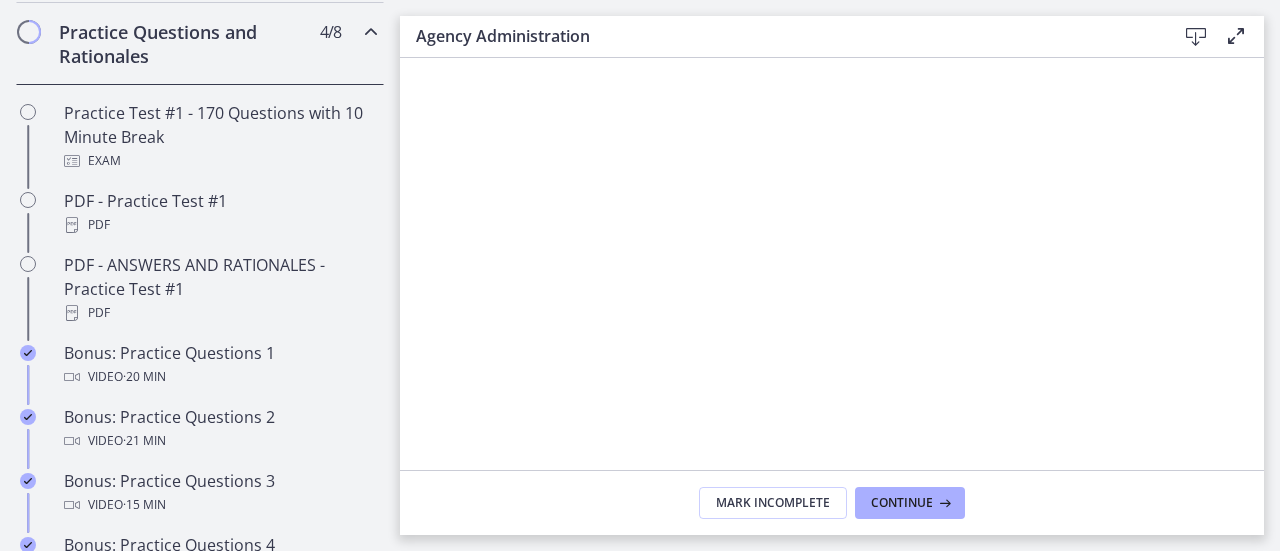 scroll, scrollTop: 1015, scrollLeft: 0, axis: vertical 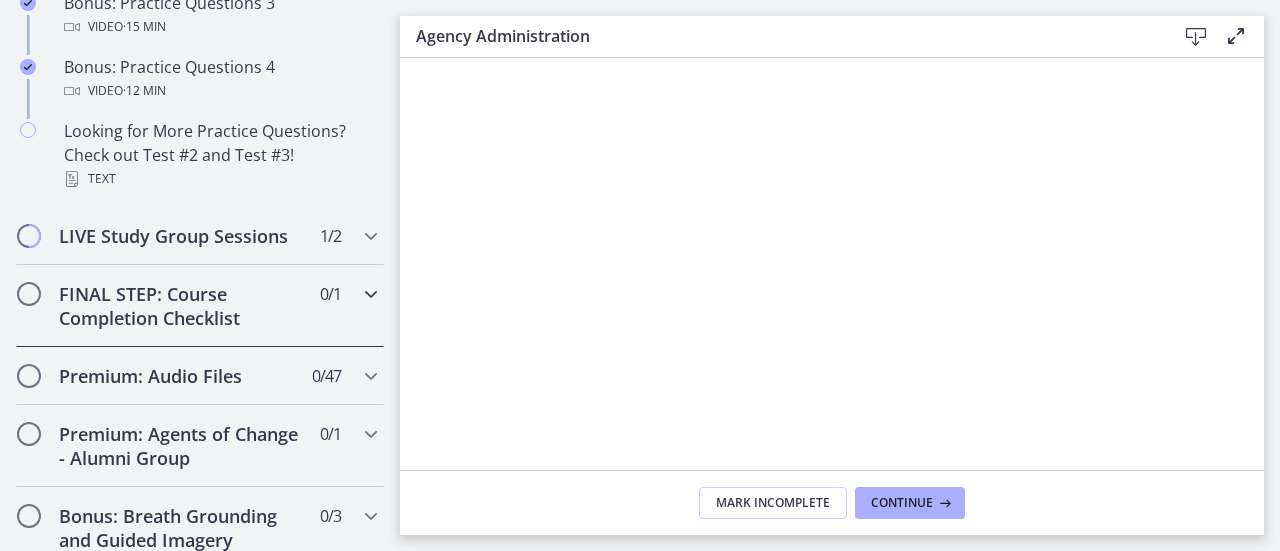 click at bounding box center [371, 294] 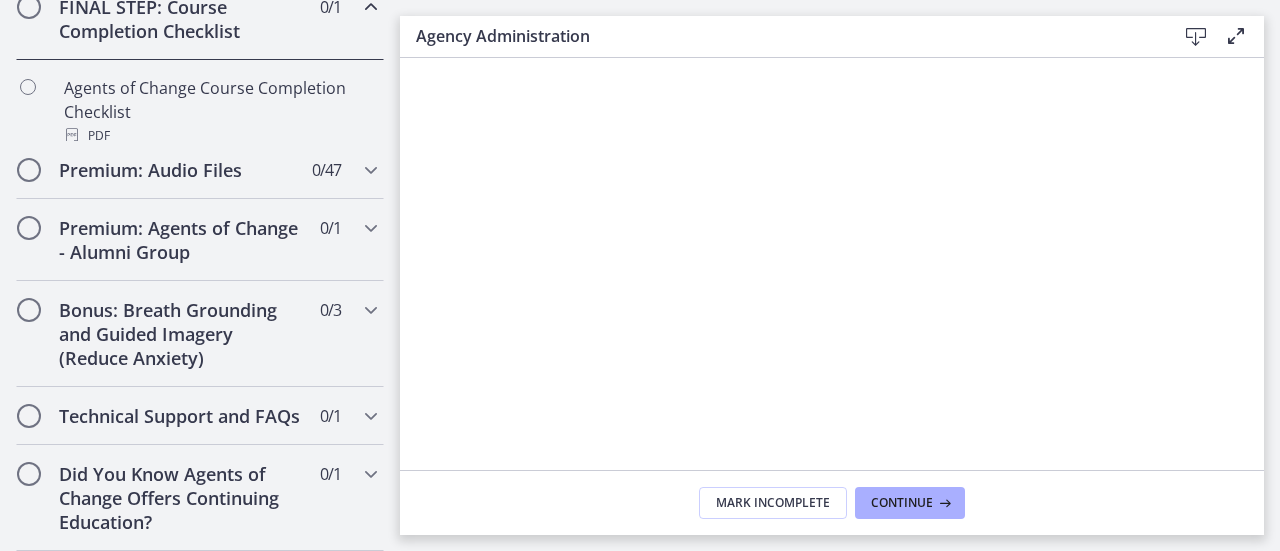 scroll, scrollTop: 1218, scrollLeft: 0, axis: vertical 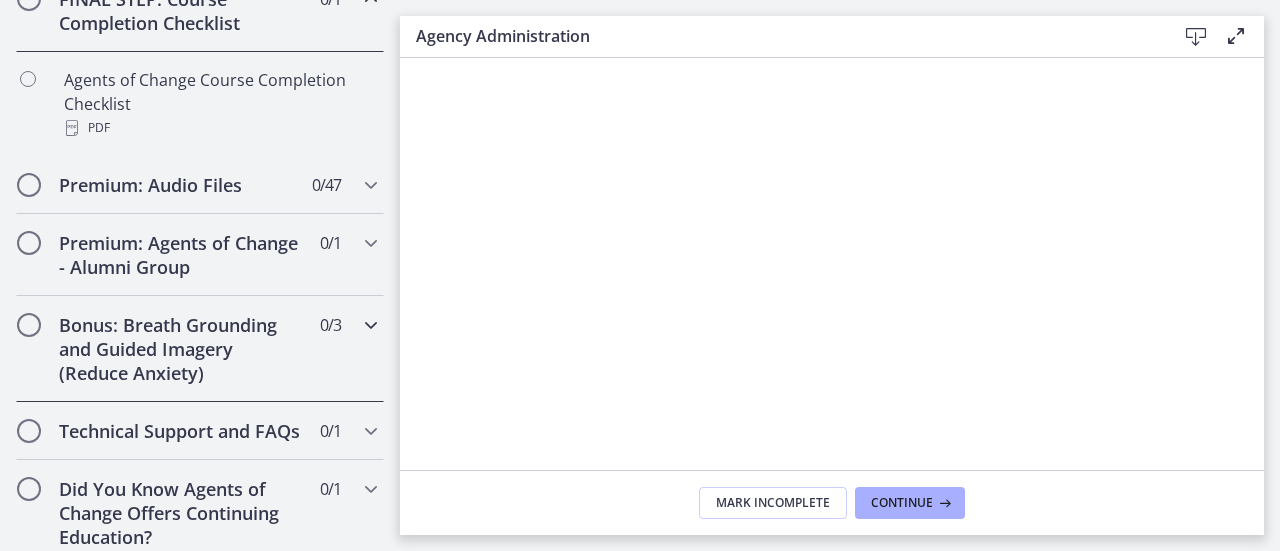 click at bounding box center [371, 325] 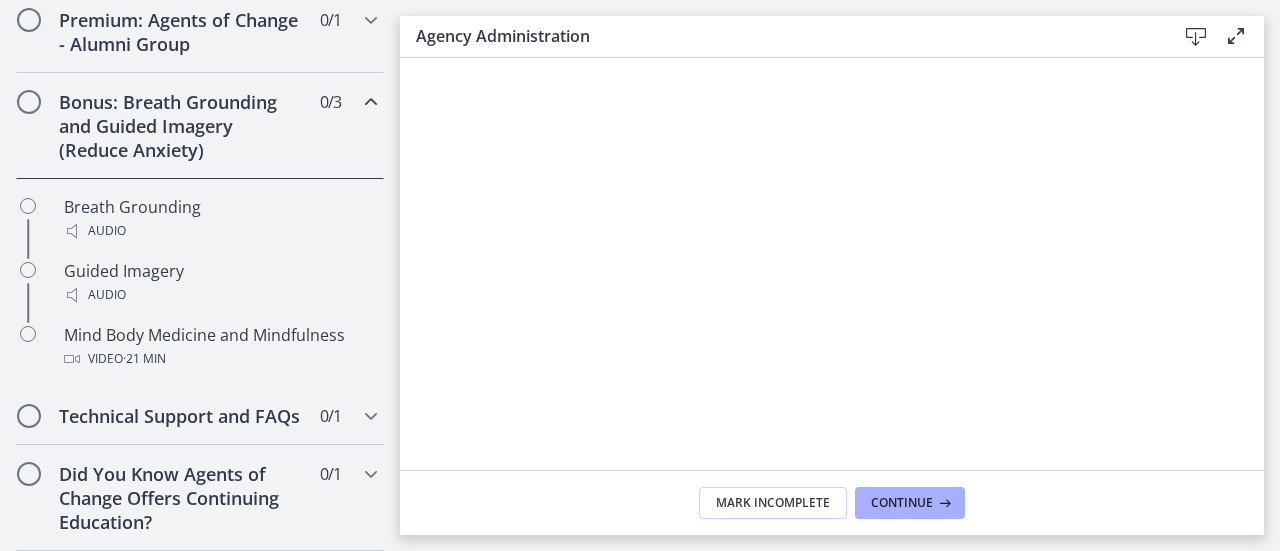 scroll, scrollTop: 1377, scrollLeft: 0, axis: vertical 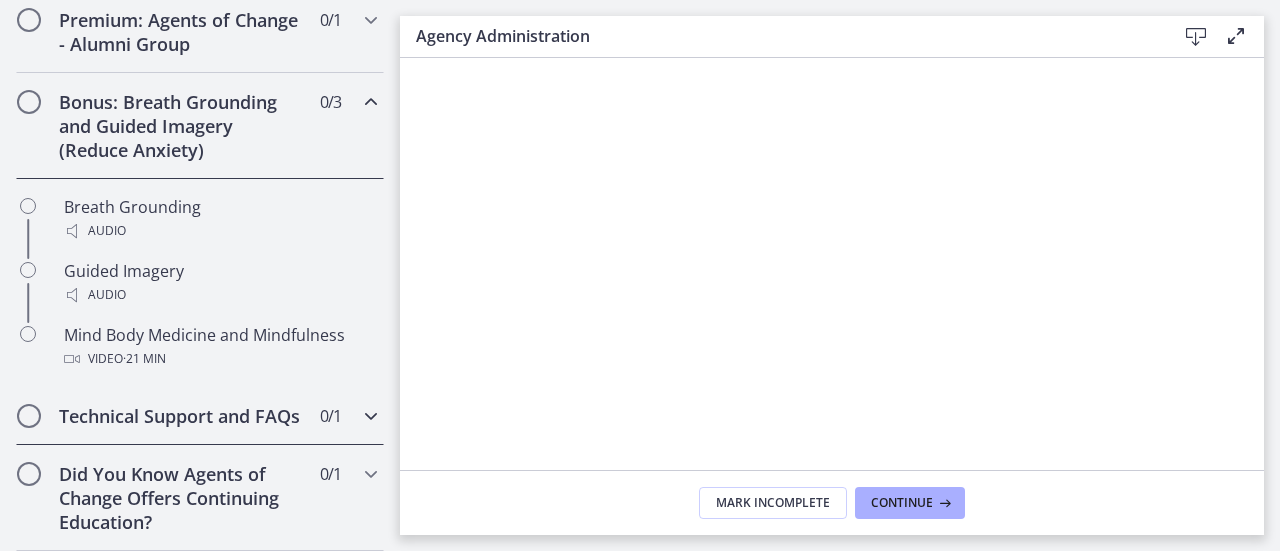 click at bounding box center [371, 416] 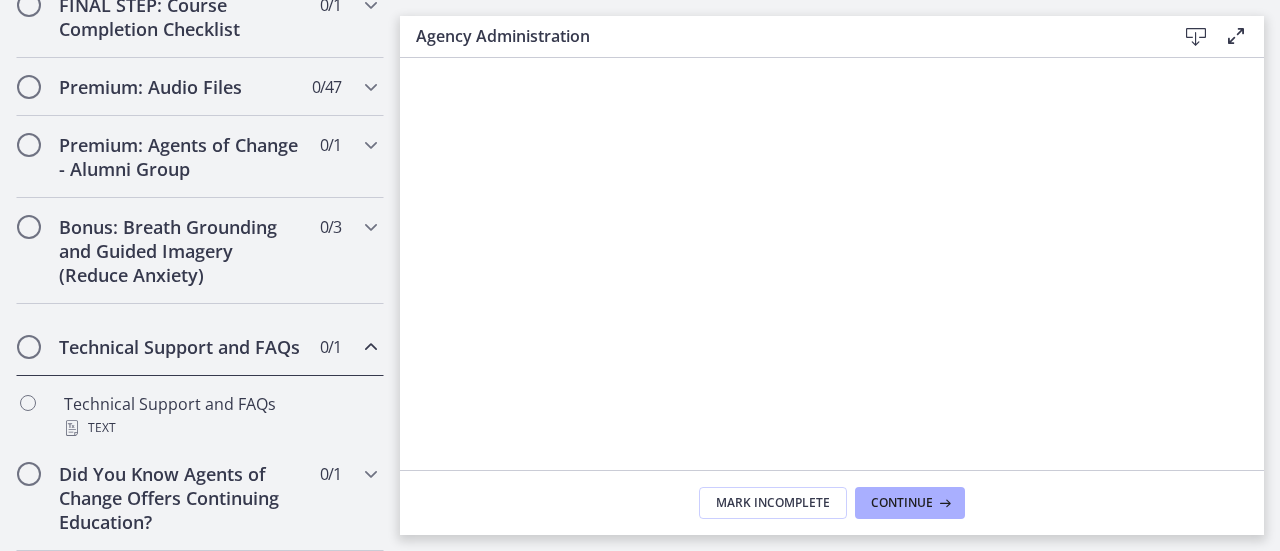 scroll, scrollTop: 1249, scrollLeft: 0, axis: vertical 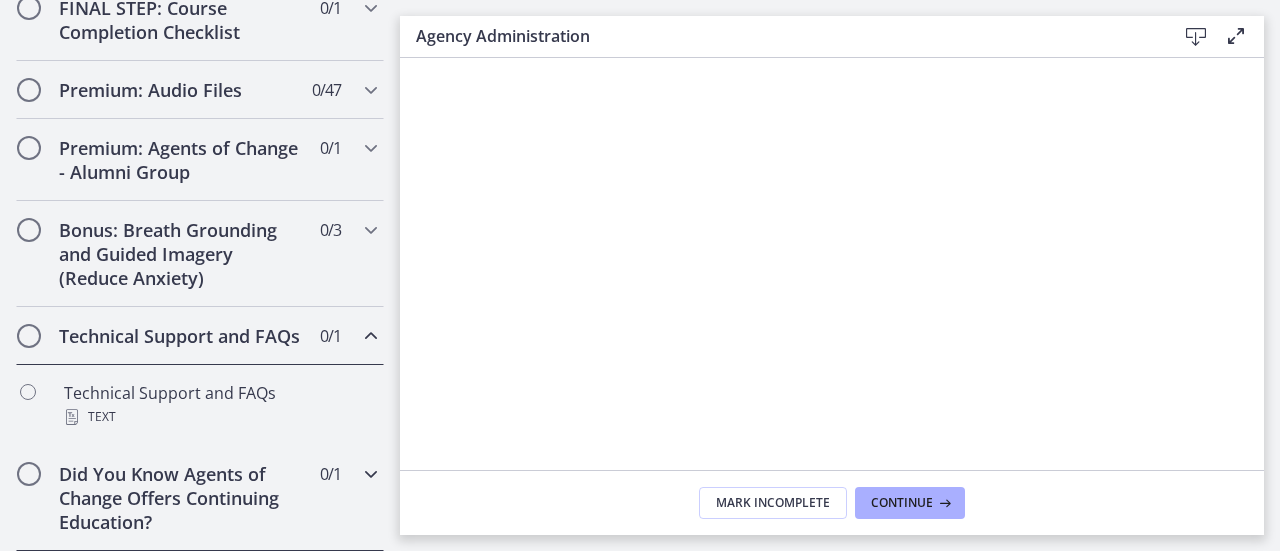 click at bounding box center (371, 474) 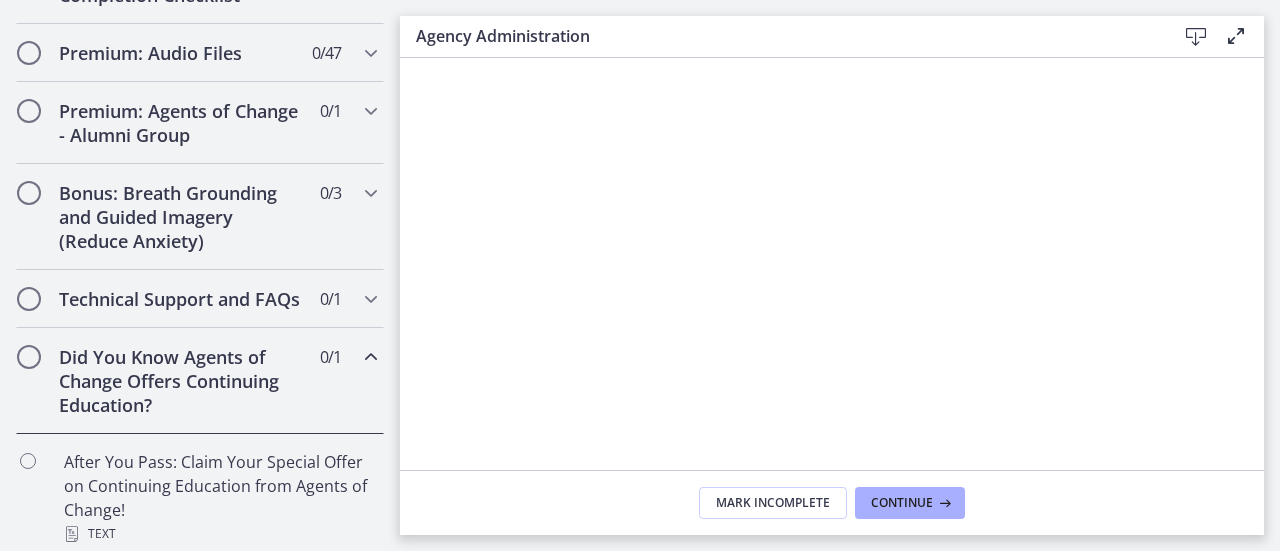 scroll, scrollTop: 1297, scrollLeft: 0, axis: vertical 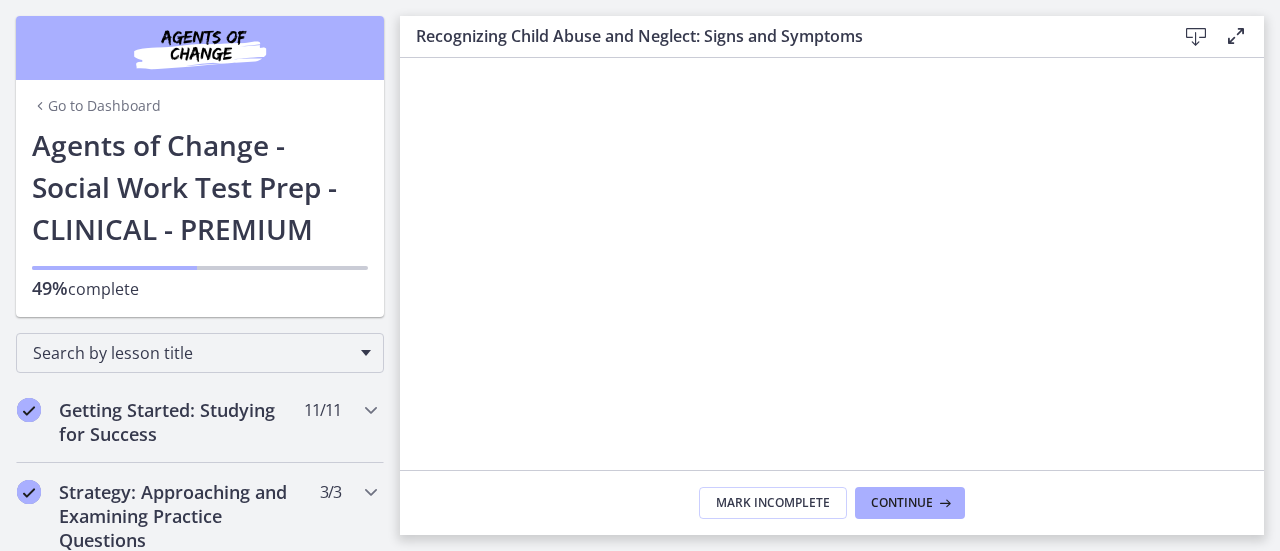 click at bounding box center [1196, 37] 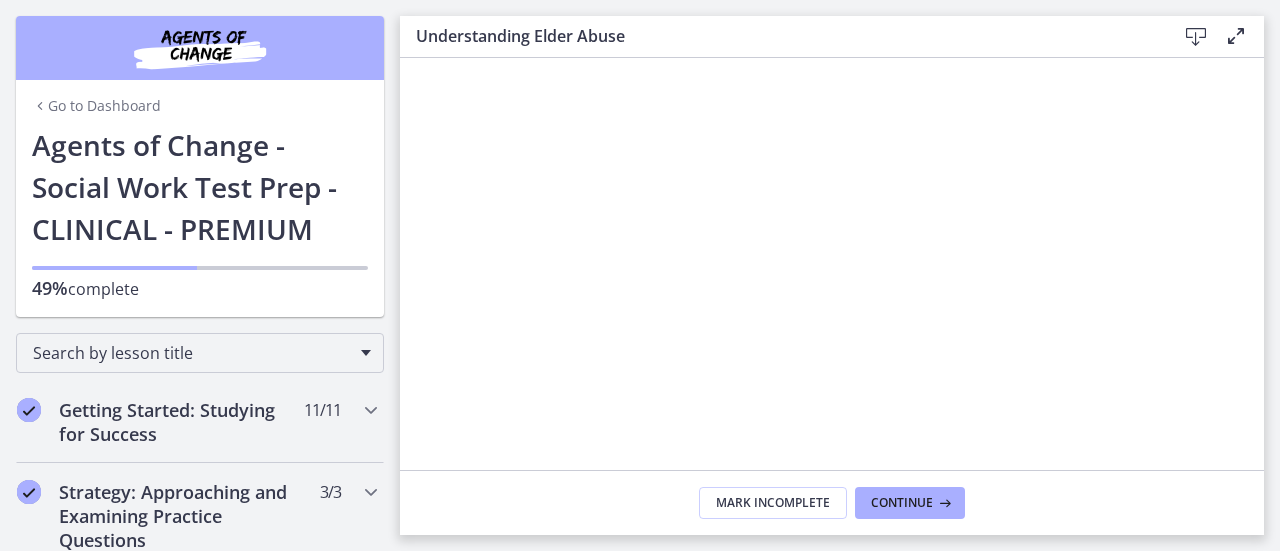 scroll, scrollTop: 0, scrollLeft: 0, axis: both 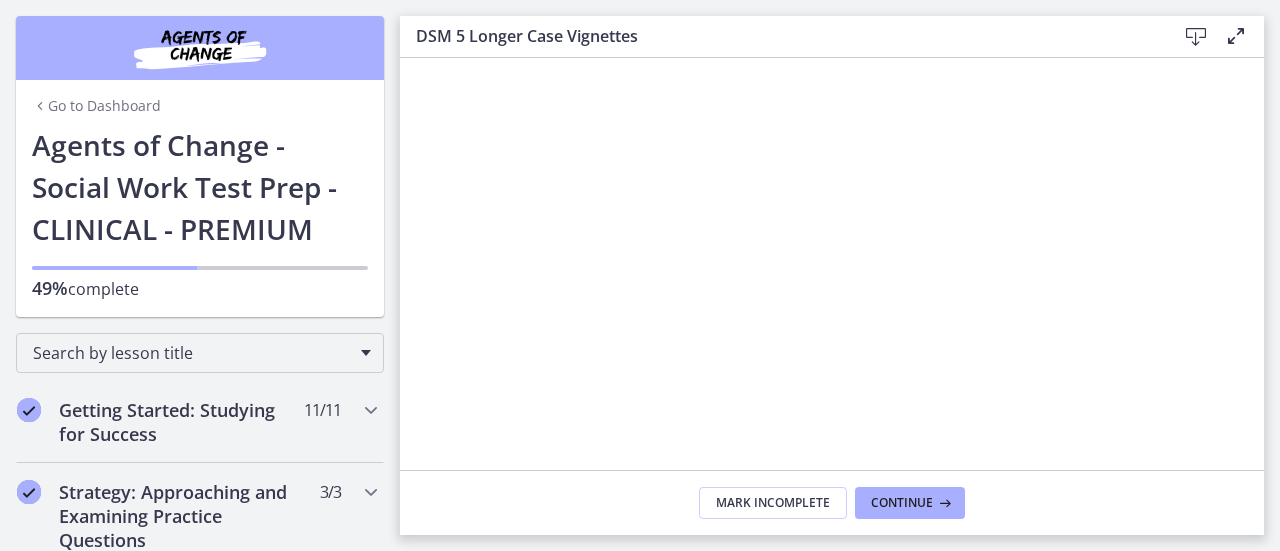 click at bounding box center [1196, 37] 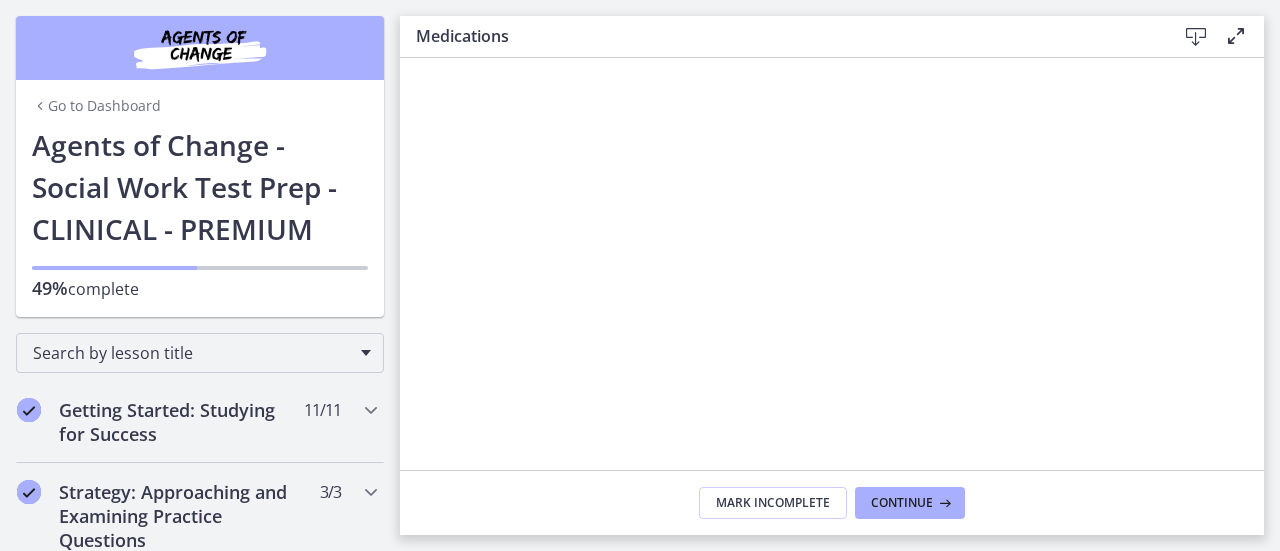 scroll, scrollTop: 0, scrollLeft: 0, axis: both 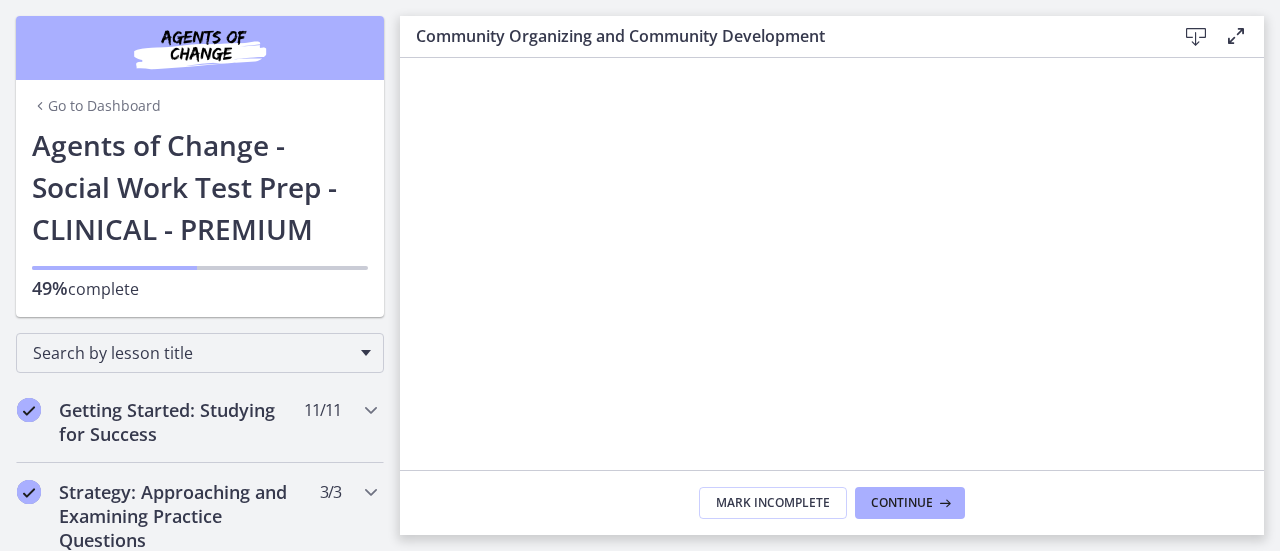 click at bounding box center [1196, 37] 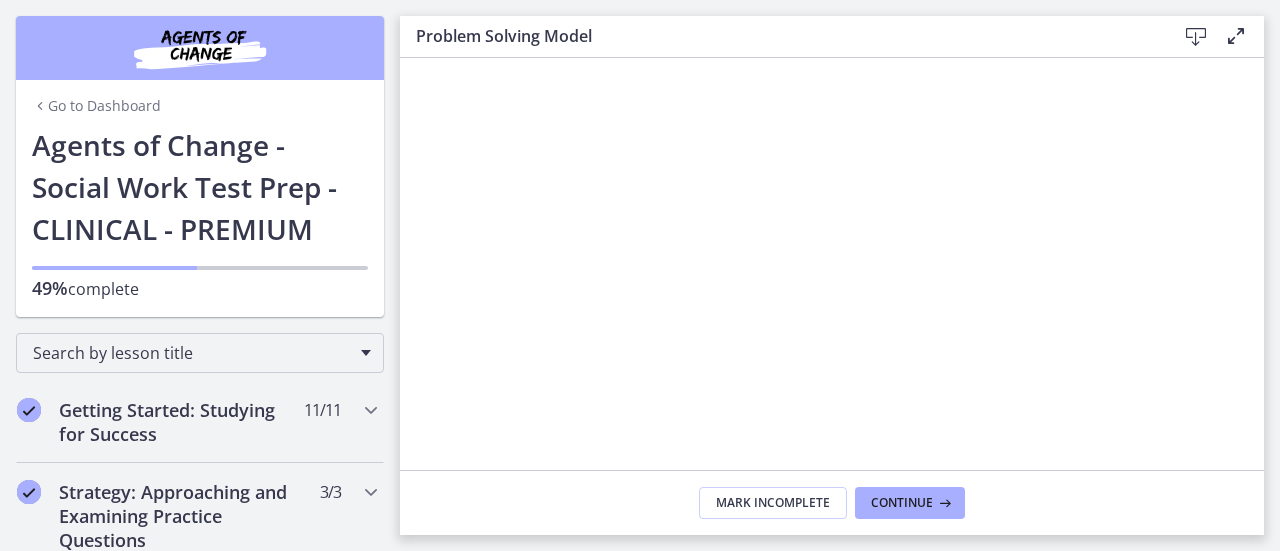 scroll, scrollTop: 0, scrollLeft: 0, axis: both 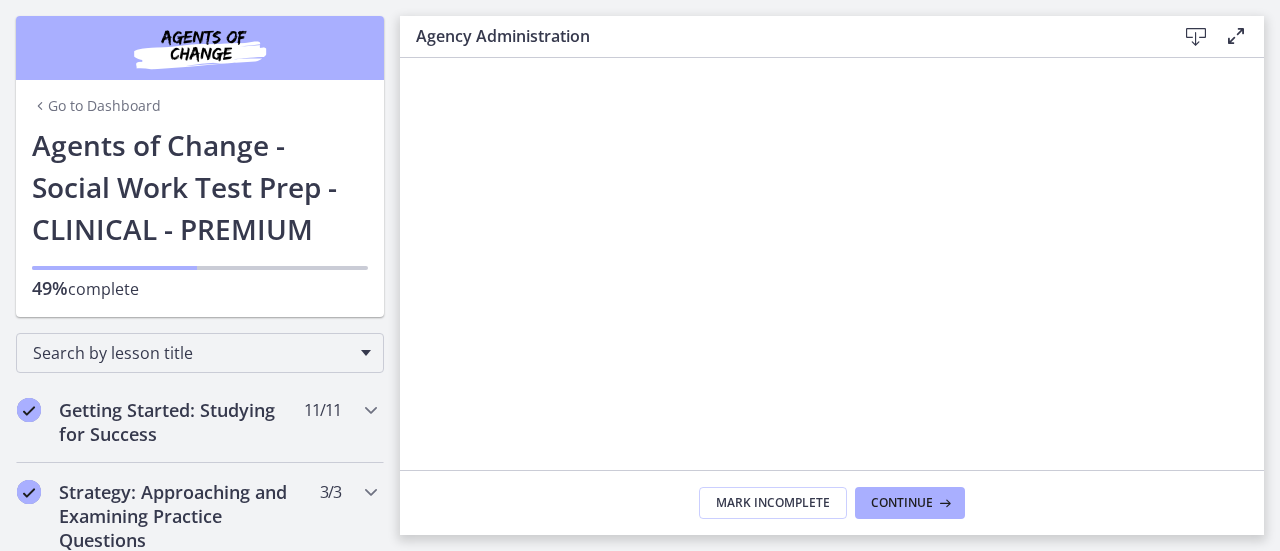 click at bounding box center [1196, 37] 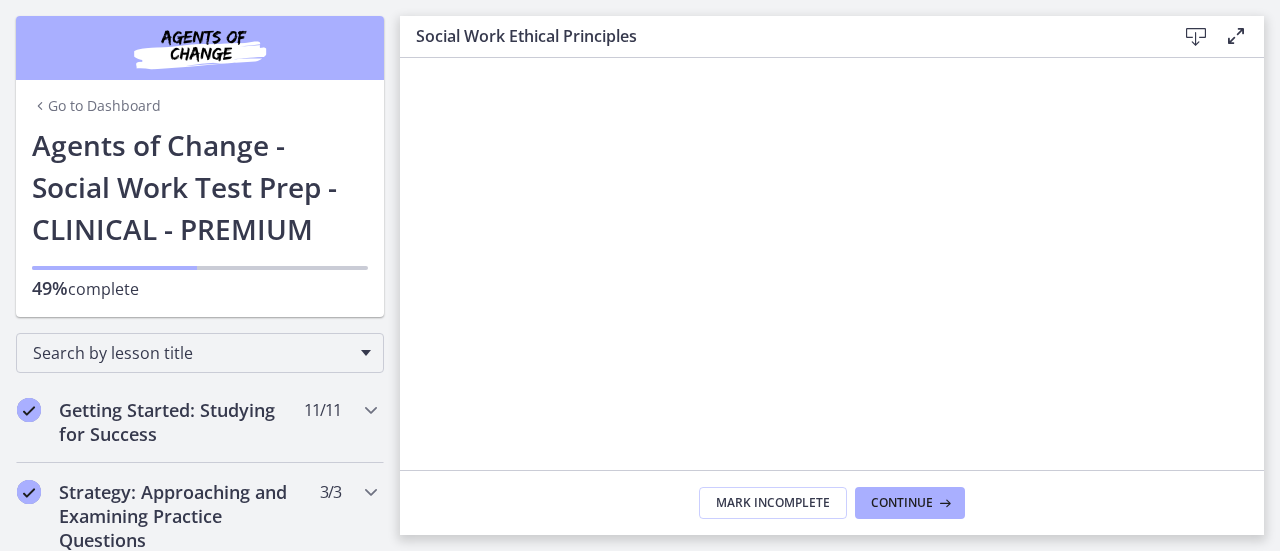 scroll, scrollTop: 0, scrollLeft: 0, axis: both 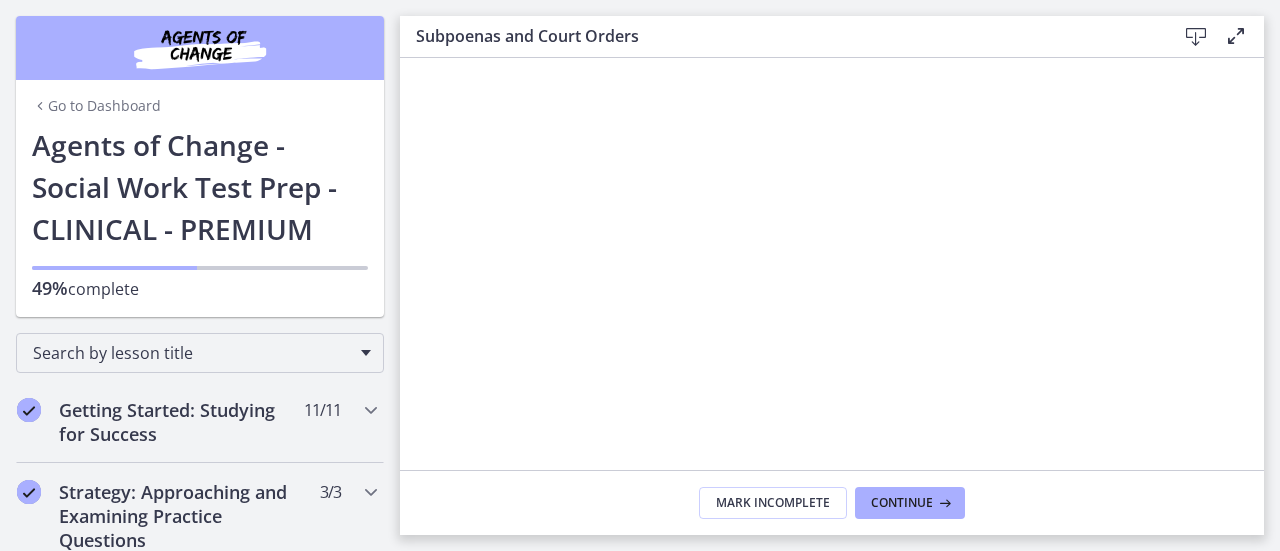 click at bounding box center (1196, 37) 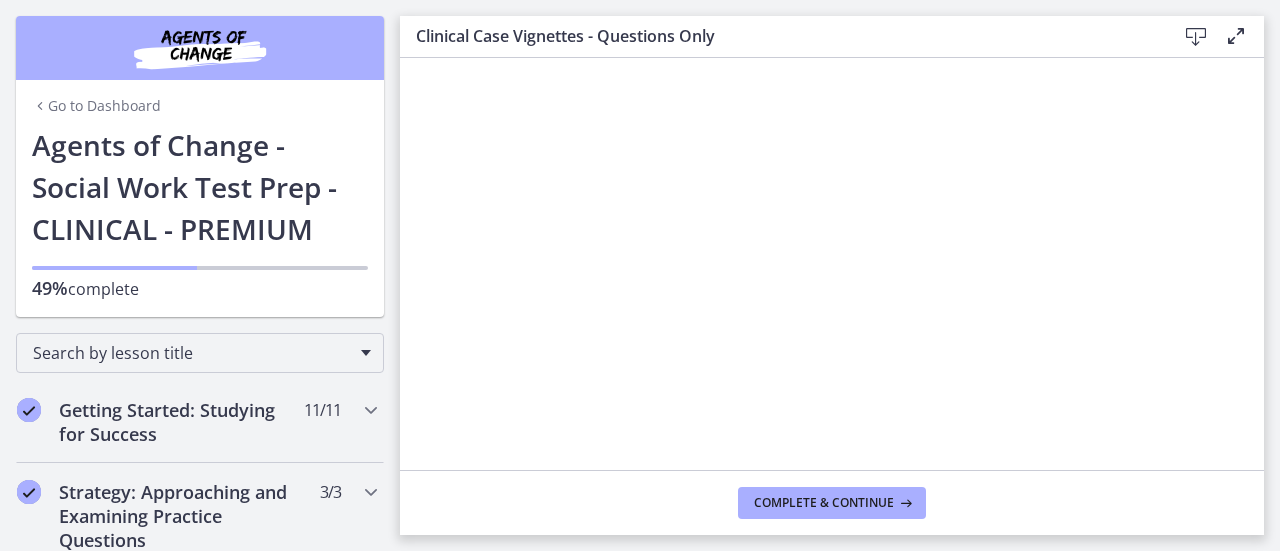 scroll, scrollTop: 0, scrollLeft: 0, axis: both 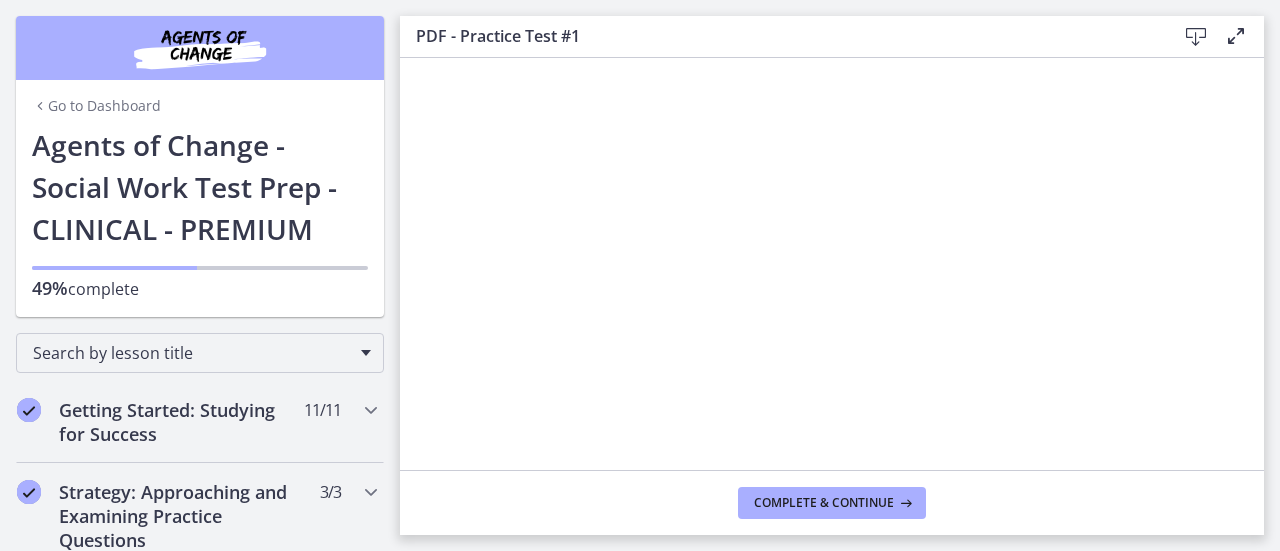 click at bounding box center [1196, 37] 